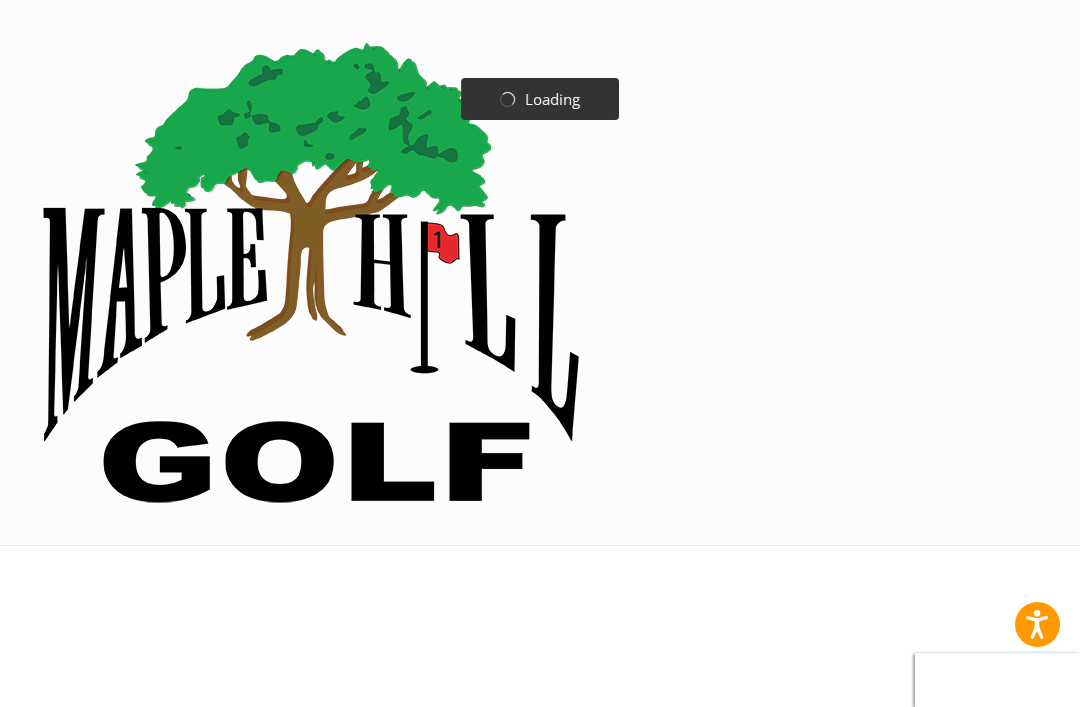 scroll, scrollTop: 0, scrollLeft: 0, axis: both 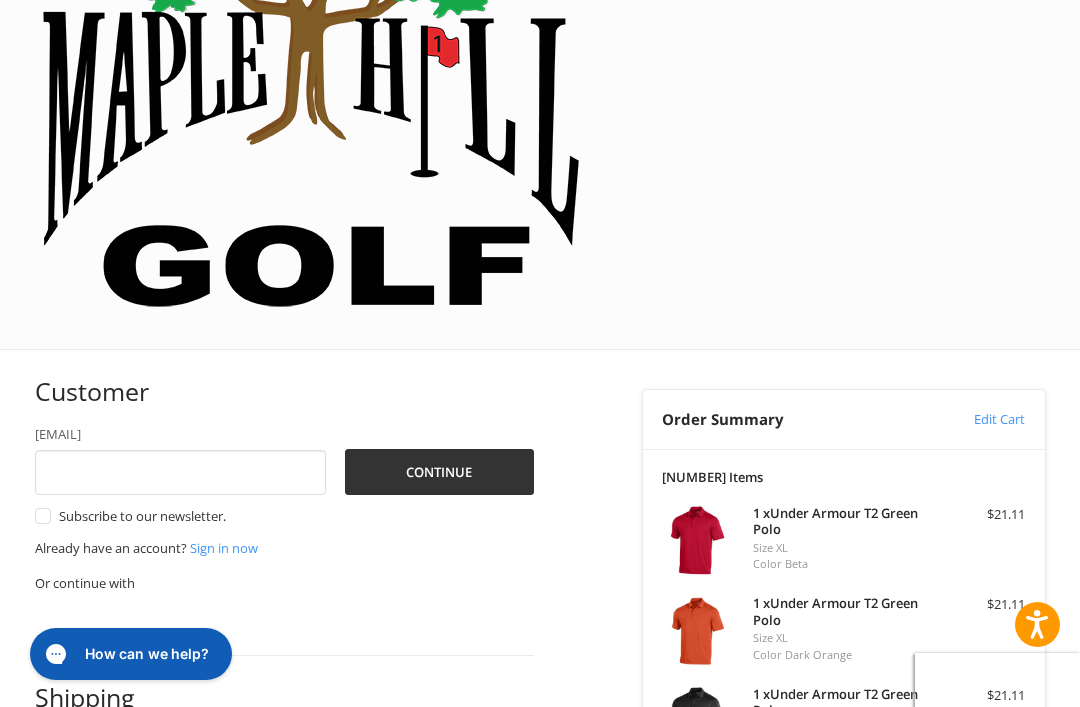 click on "1 x [PRODUCT]" at bounding box center [841, 521] 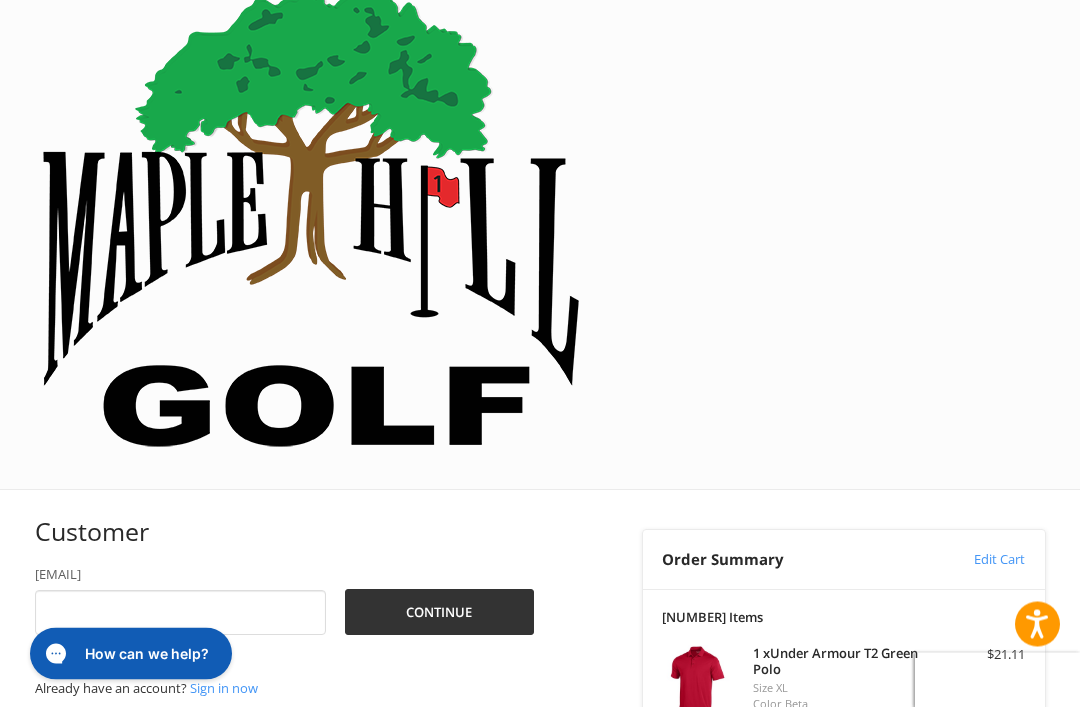 scroll, scrollTop: 35, scrollLeft: 0, axis: vertical 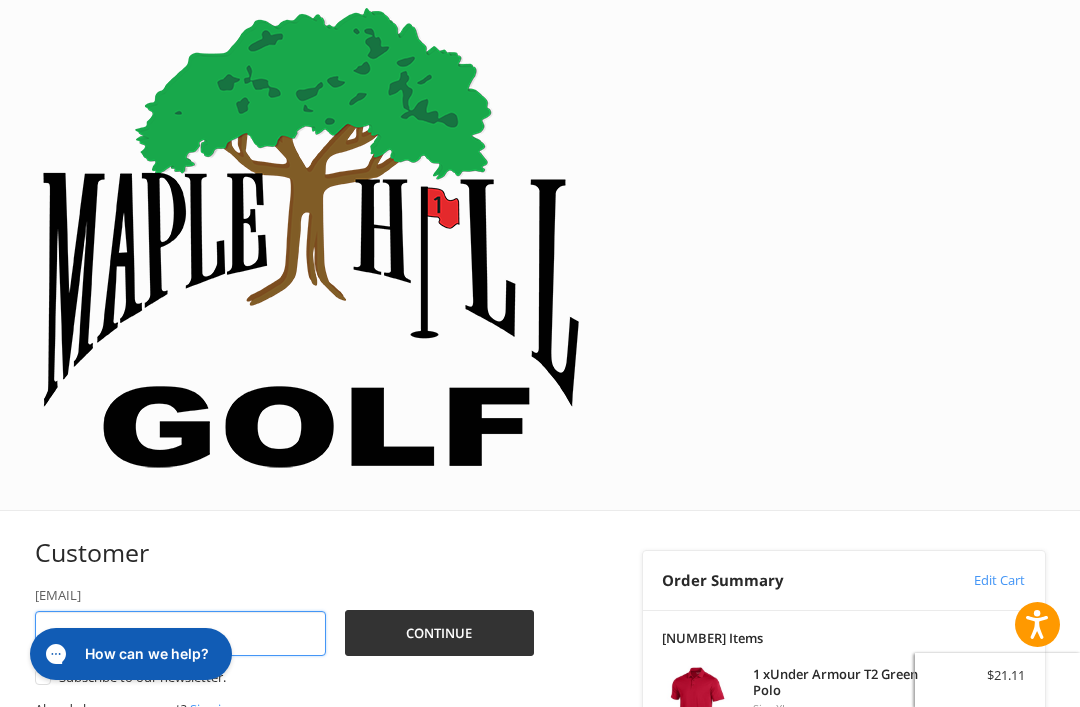 click on "[EMAIL]" at bounding box center [180, 633] 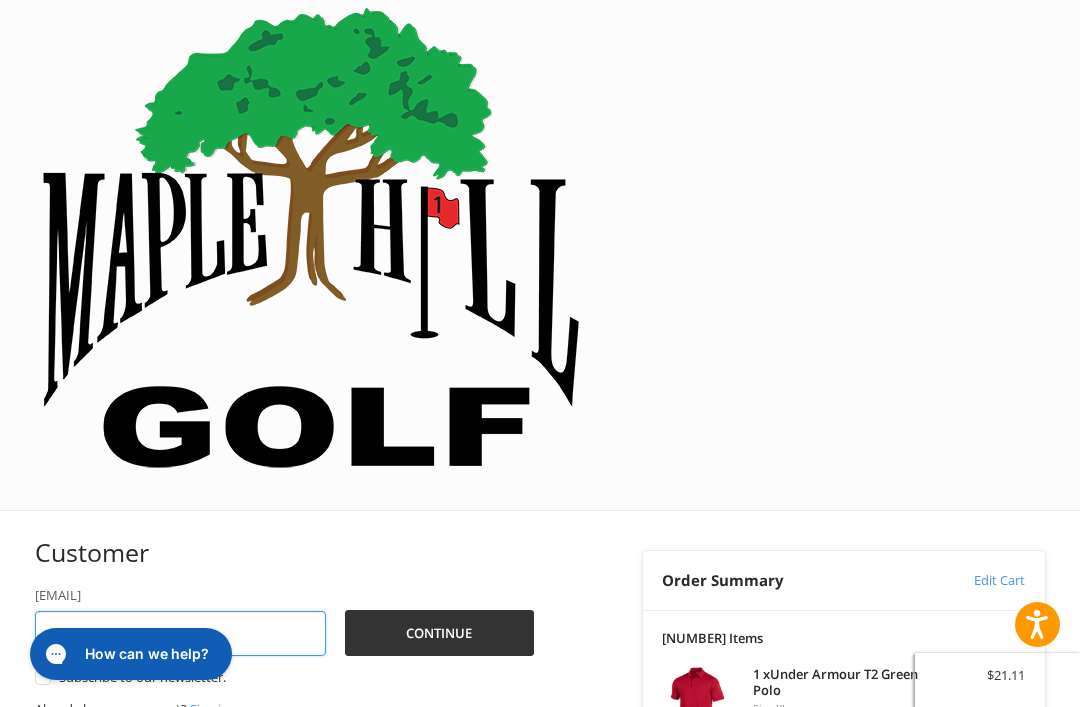 type on "**********" 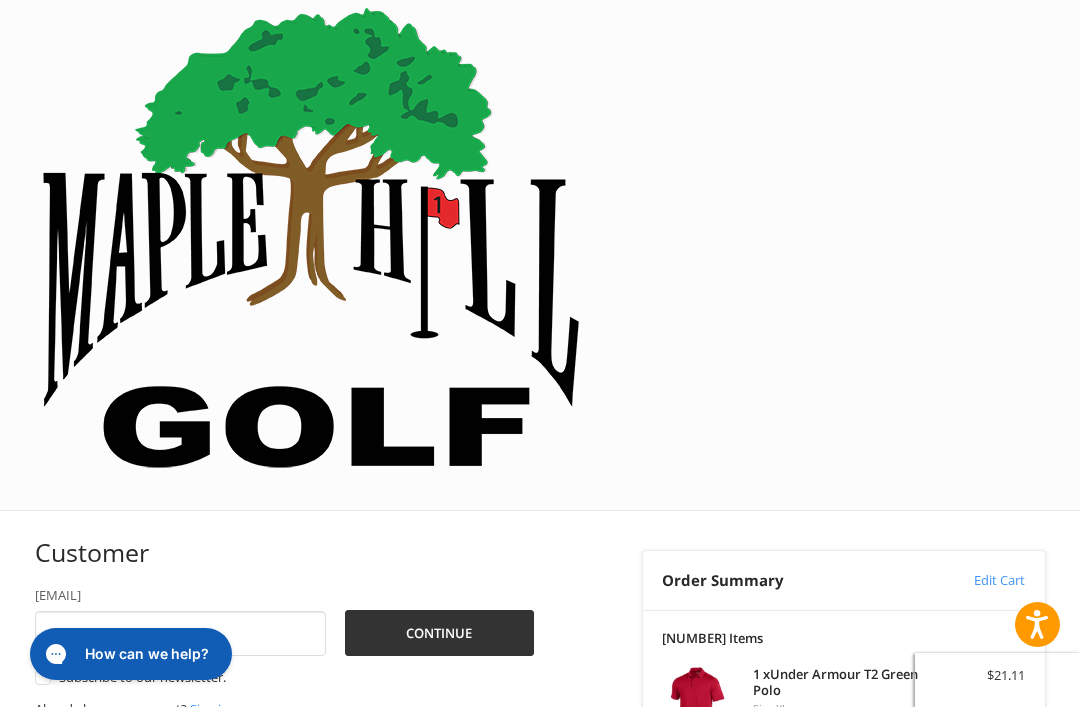 click on "Continue" at bounding box center (439, 633) 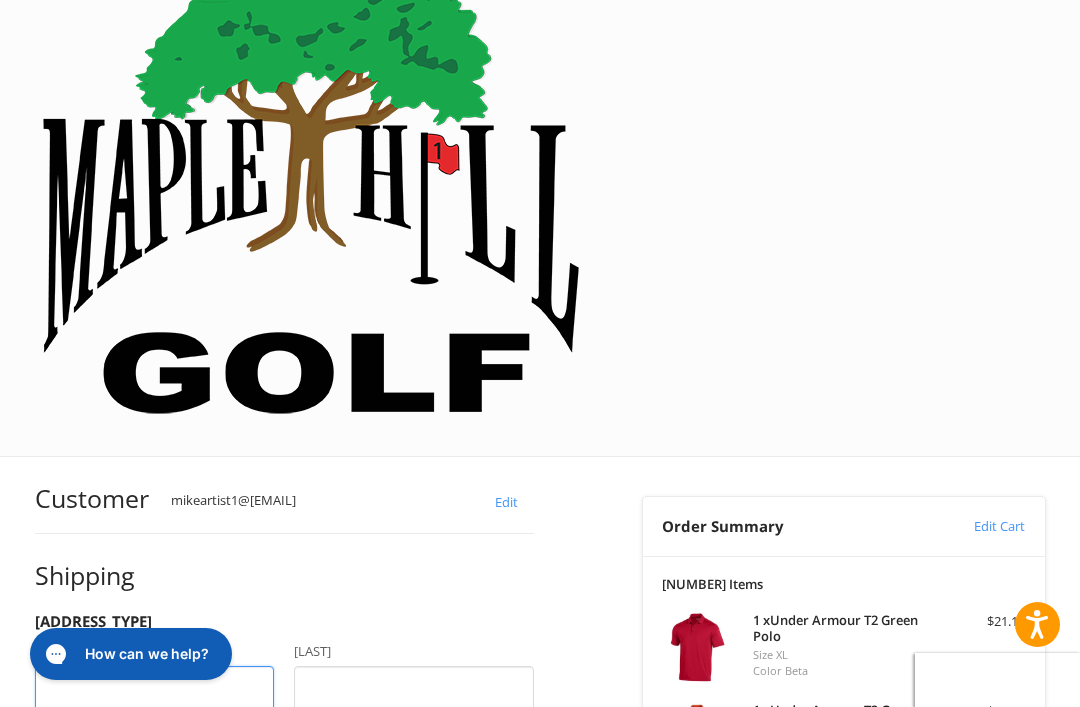 scroll, scrollTop: 94, scrollLeft: 0, axis: vertical 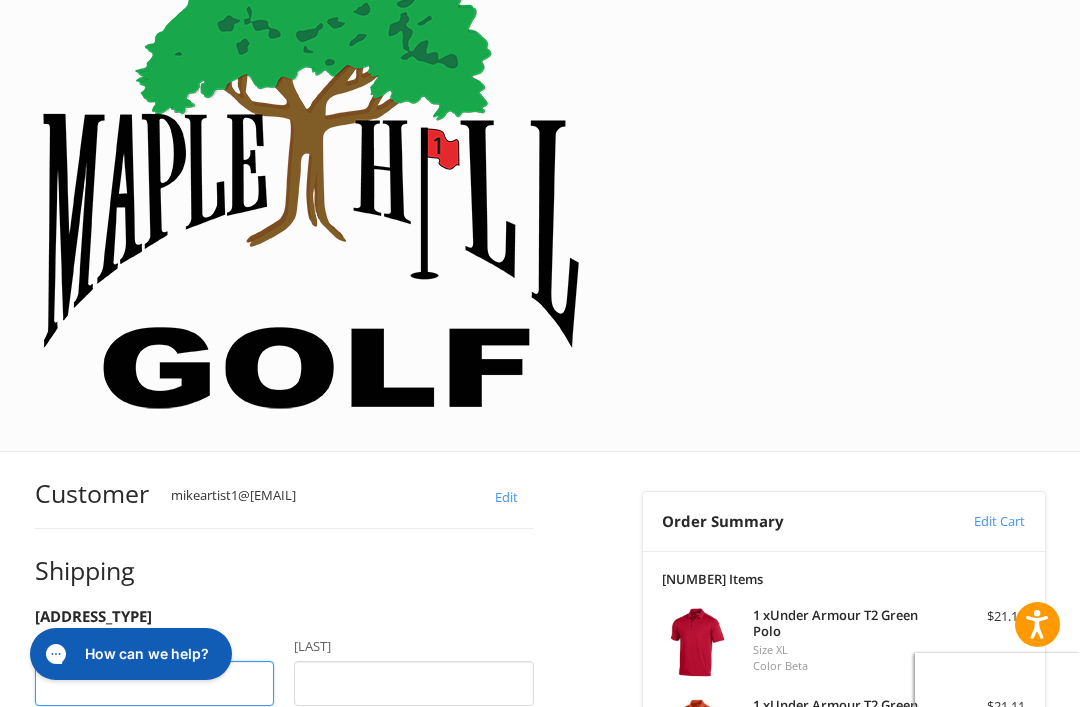 click on "[FIRST_NAME]" at bounding box center (155, 683) 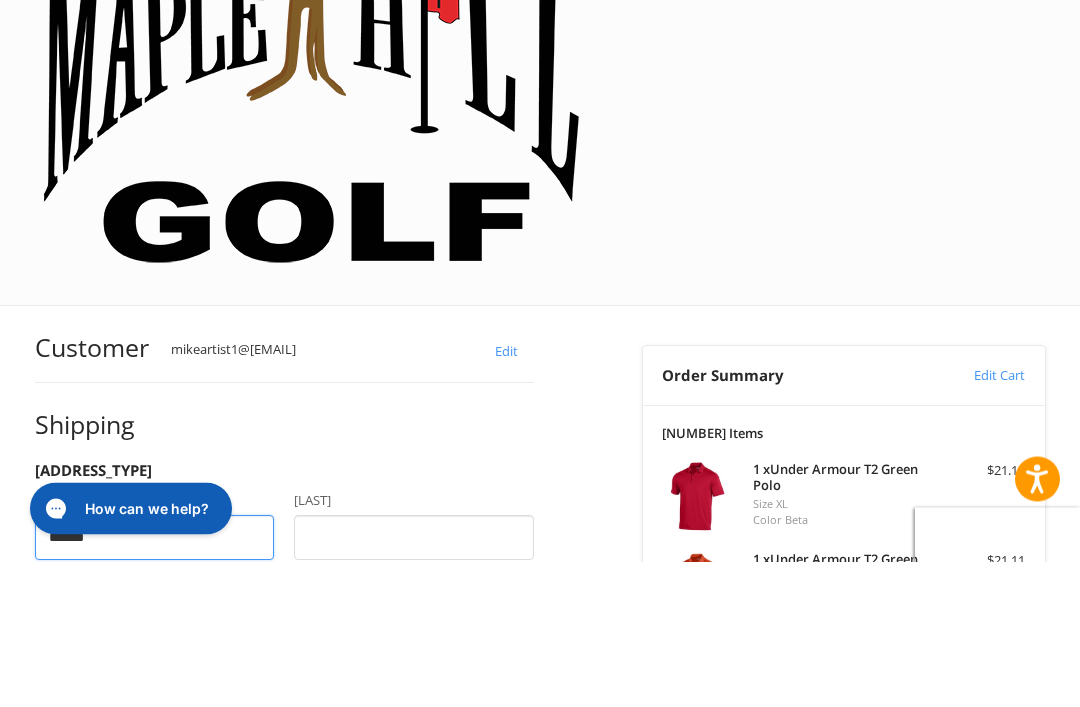type on "*******" 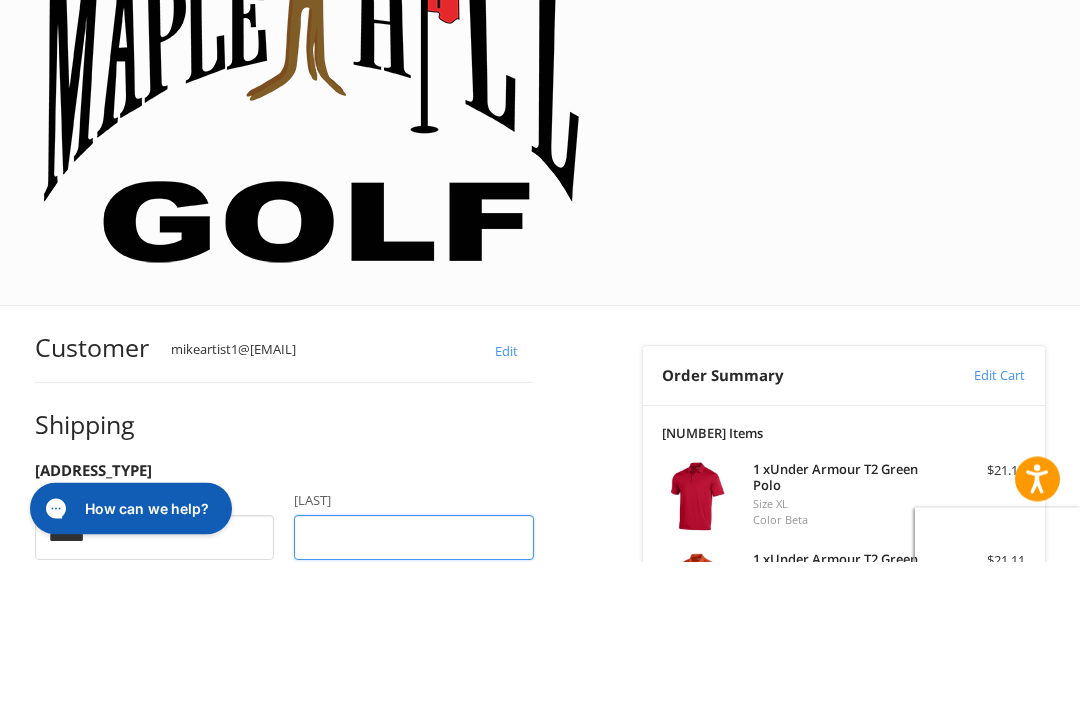 click on "[LAST]" at bounding box center [414, 683] 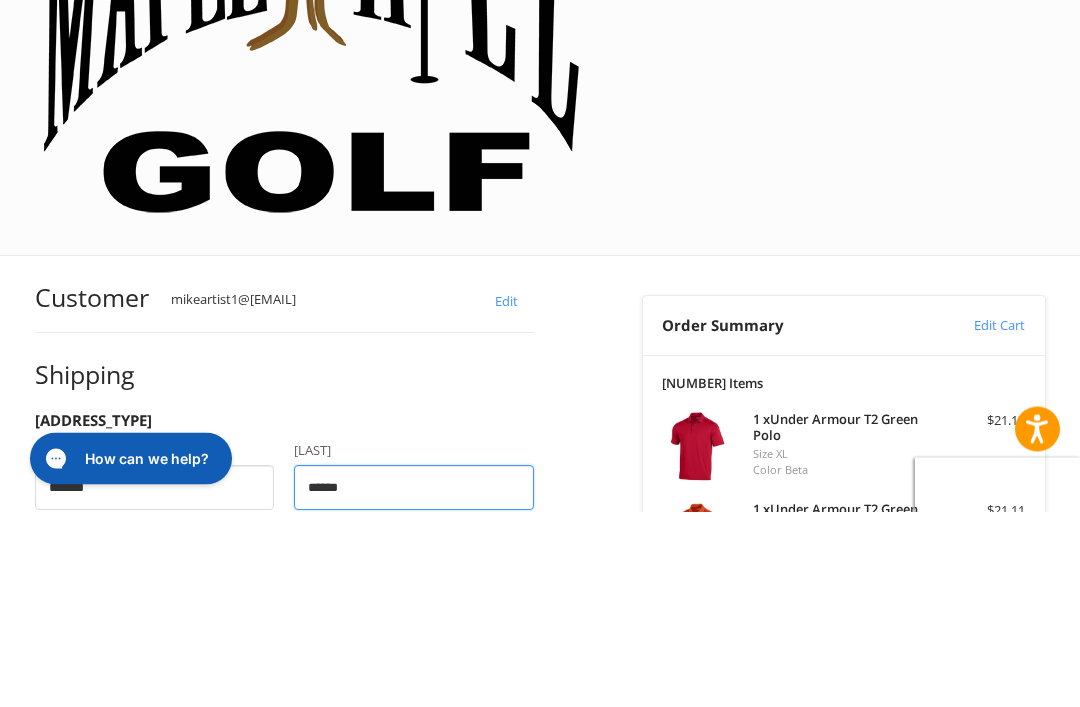 type on "******" 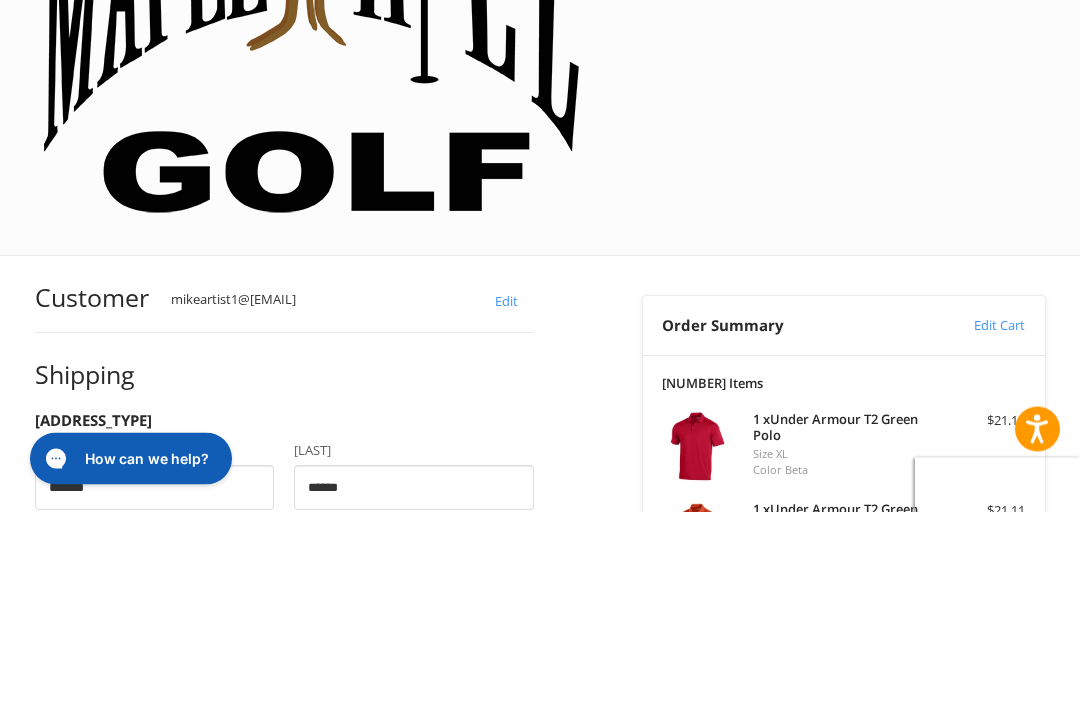 click on "[PHONE]" at bounding box center (130, 846) 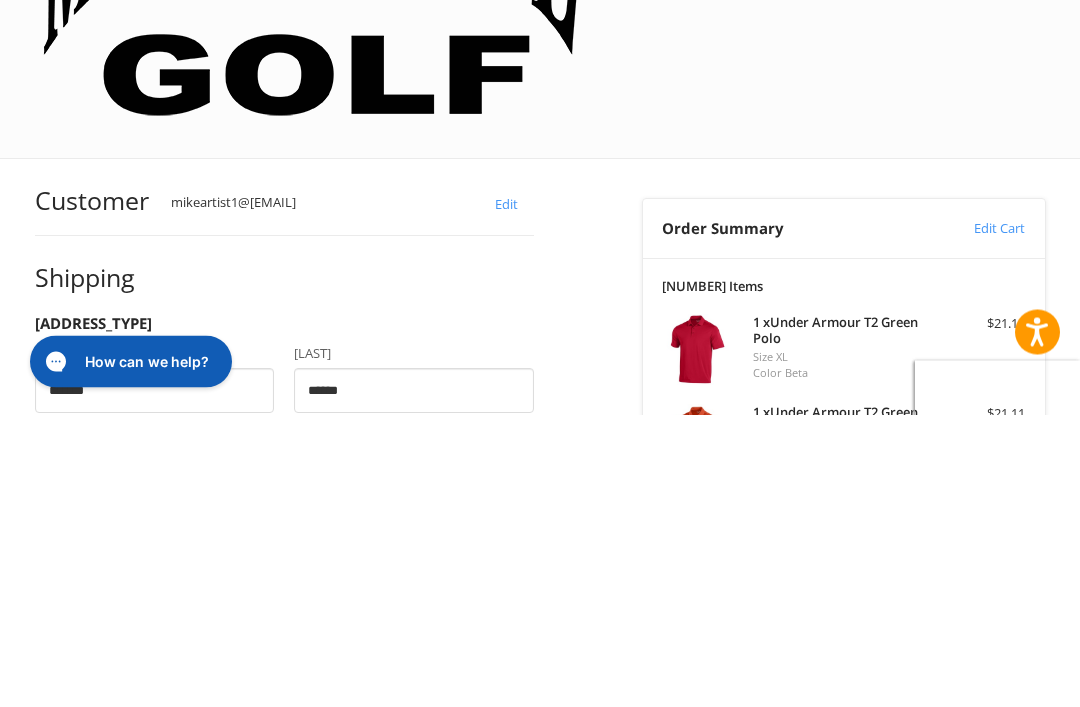 click on "Address" at bounding box center (284, 927) 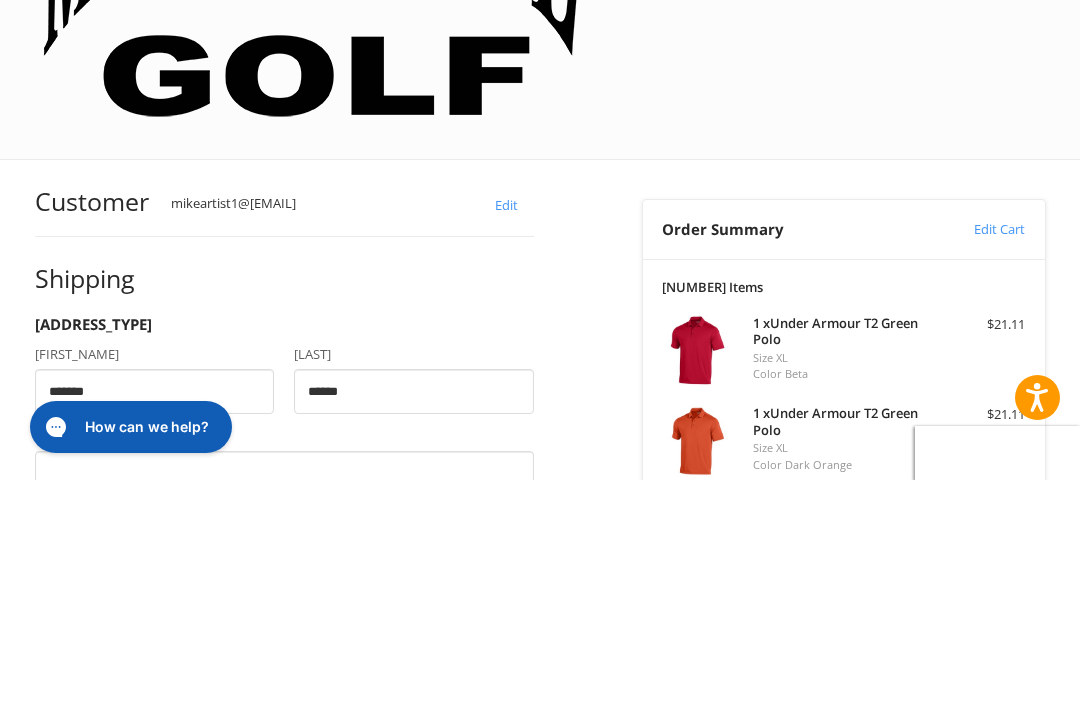 scroll, scrollTop: 160, scrollLeft: 0, axis: vertical 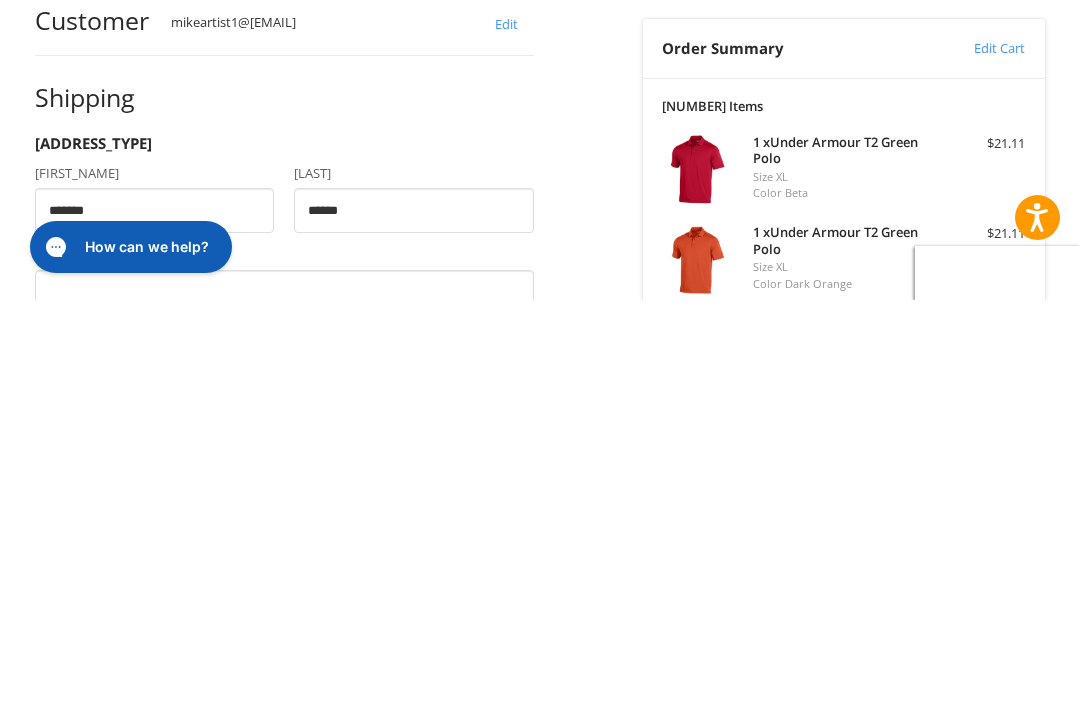 type on "**********" 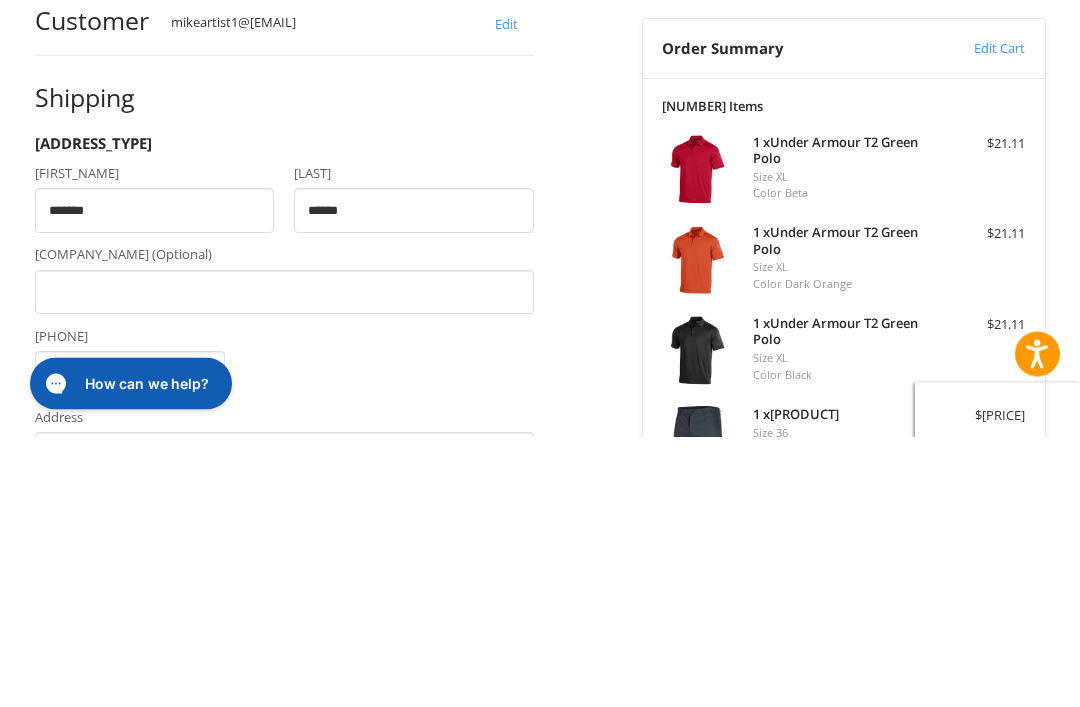 scroll, scrollTop: 298, scrollLeft: 0, axis: vertical 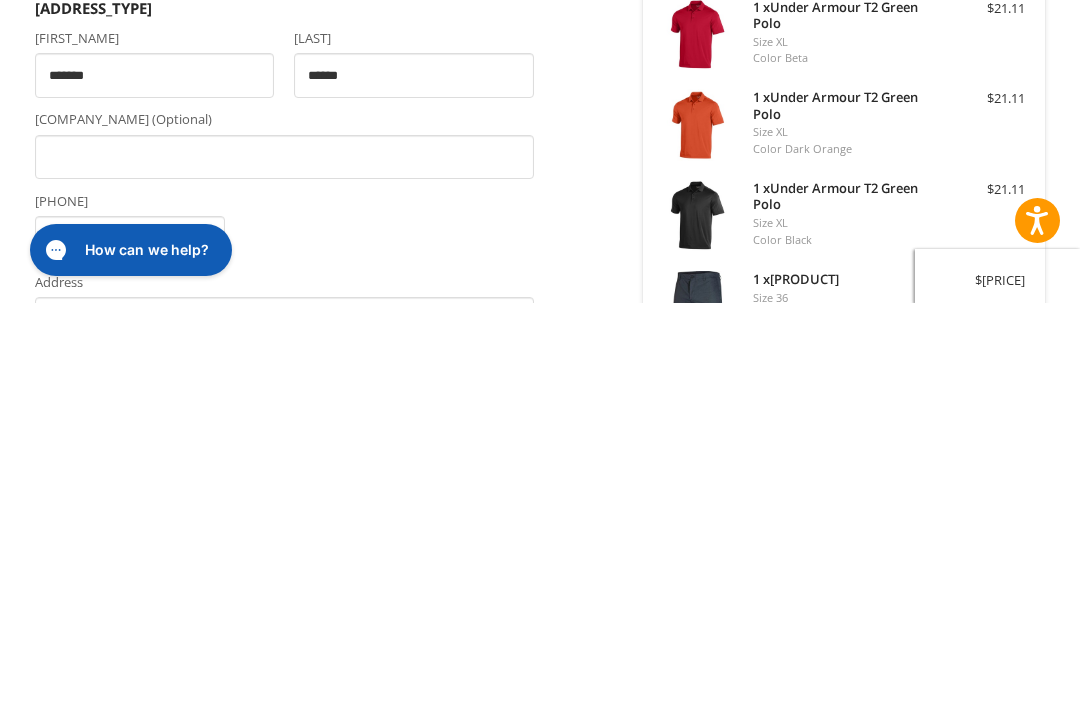 type on "**********" 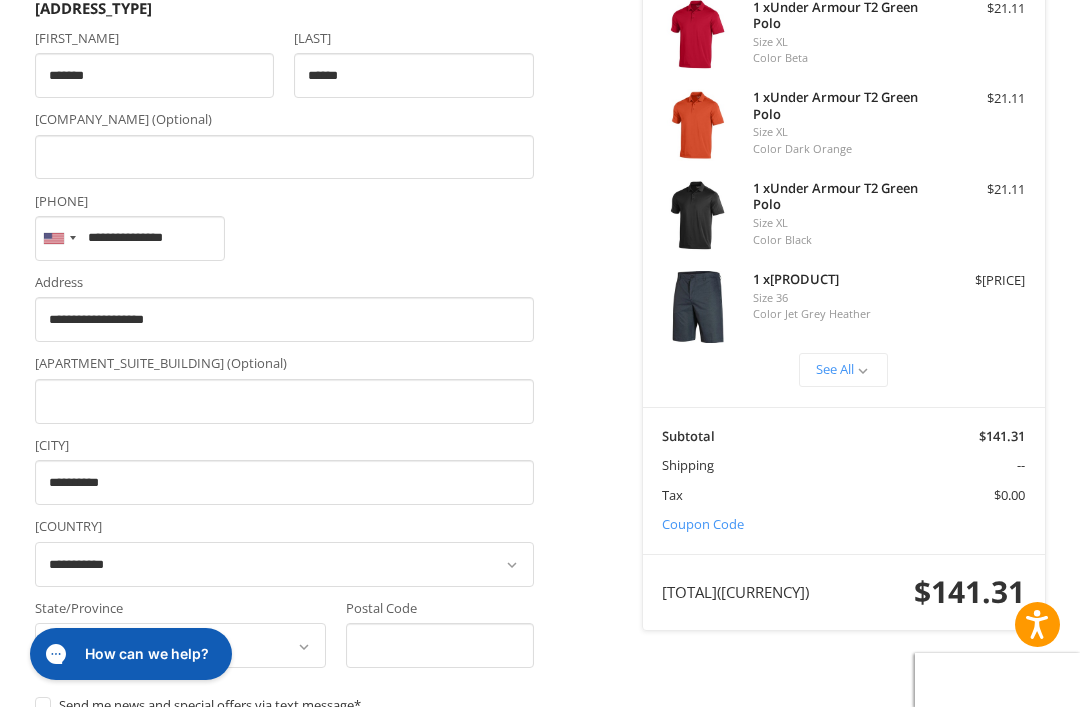 click on "**********" at bounding box center [181, 645] 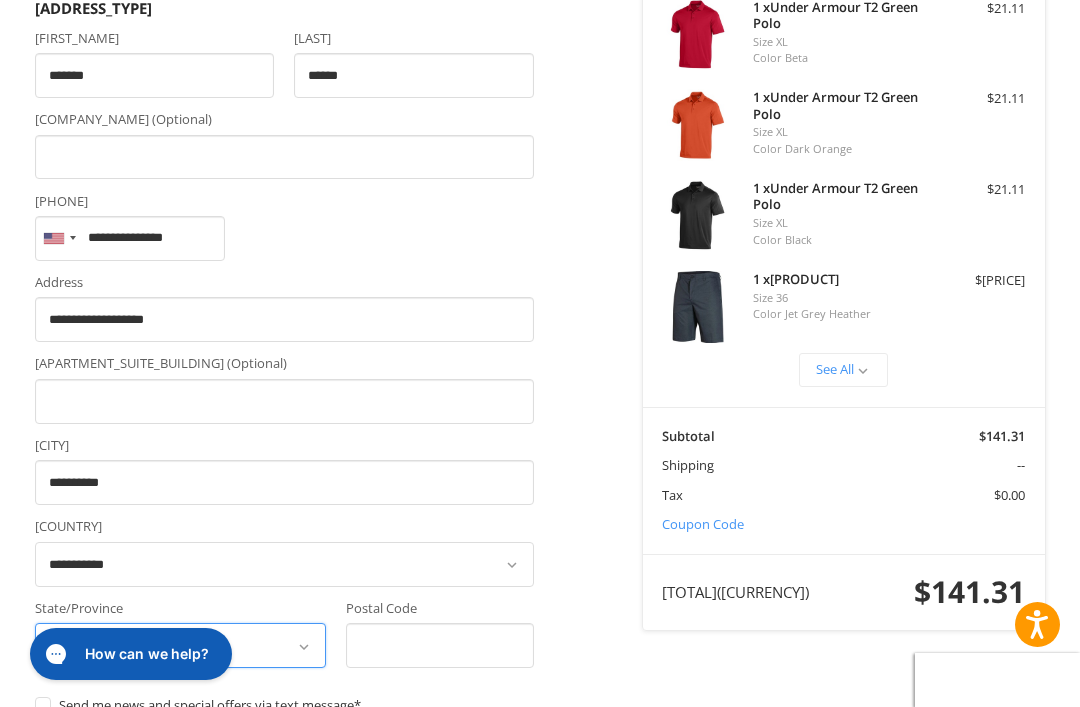 click on "**********" at bounding box center [181, 645] 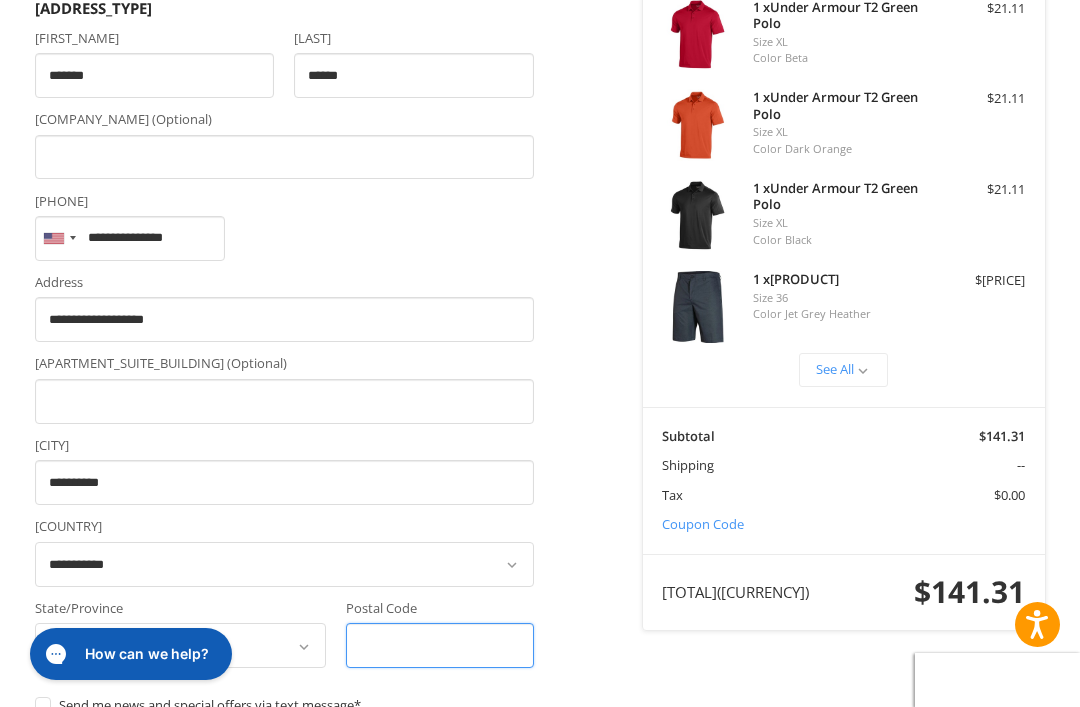 click on "Postal Code" at bounding box center [440, 645] 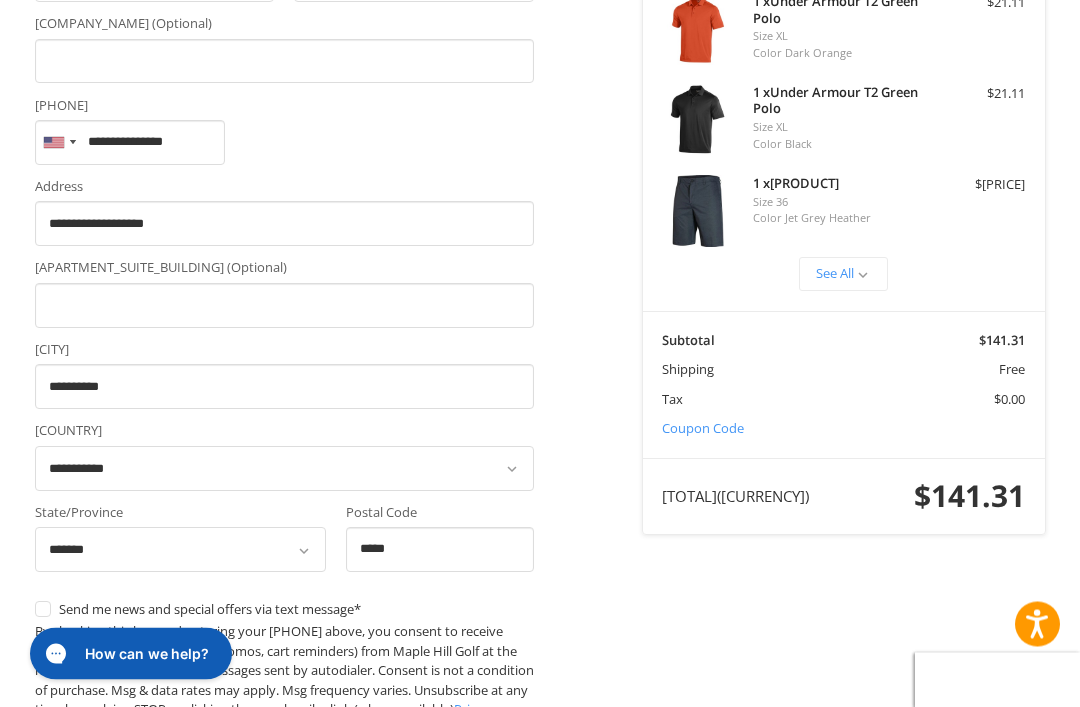 scroll, scrollTop: 794, scrollLeft: 0, axis: vertical 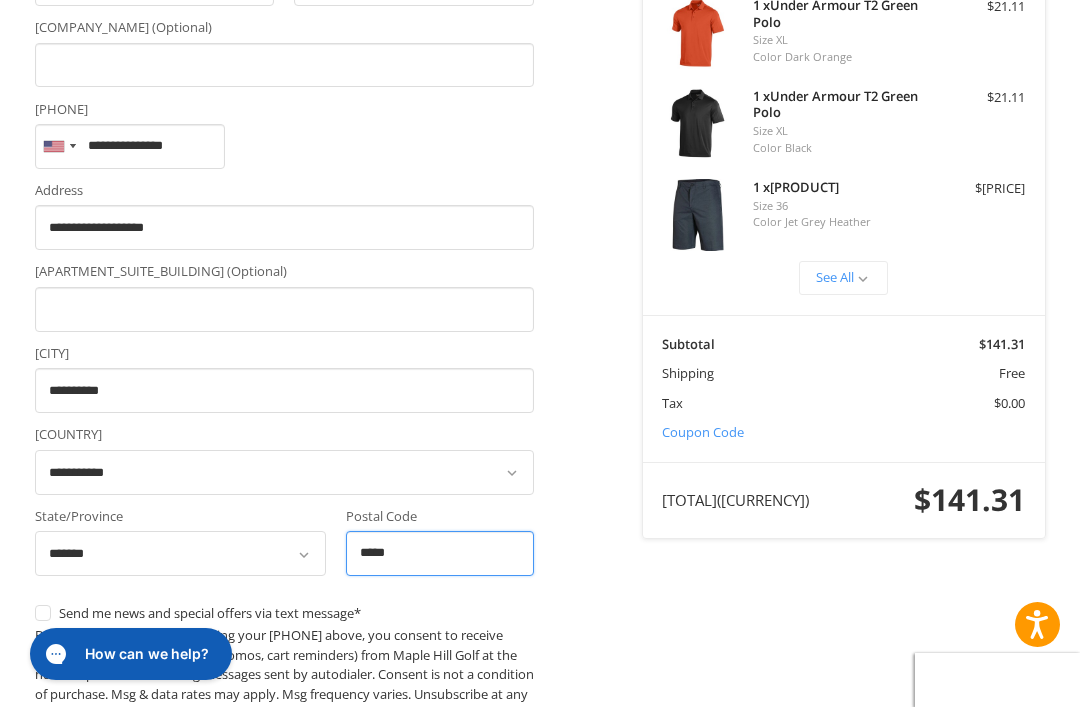 type on "*****" 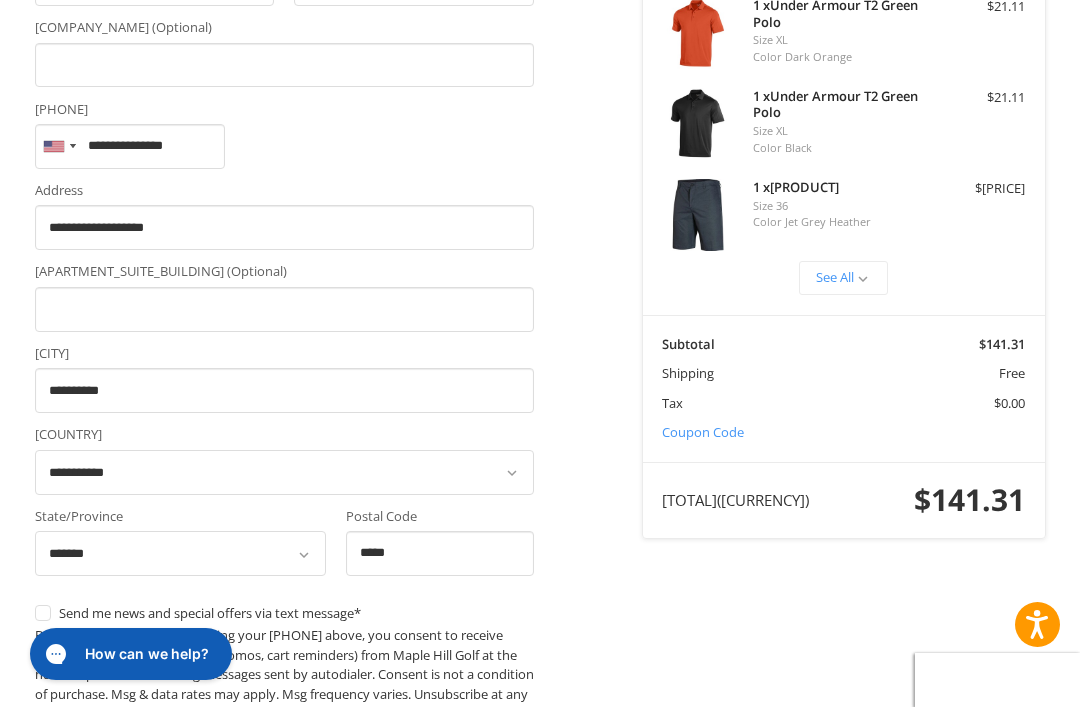 click on "Flat Rate Economy ((5-7 Business Days))" at bounding box center (274, 922) 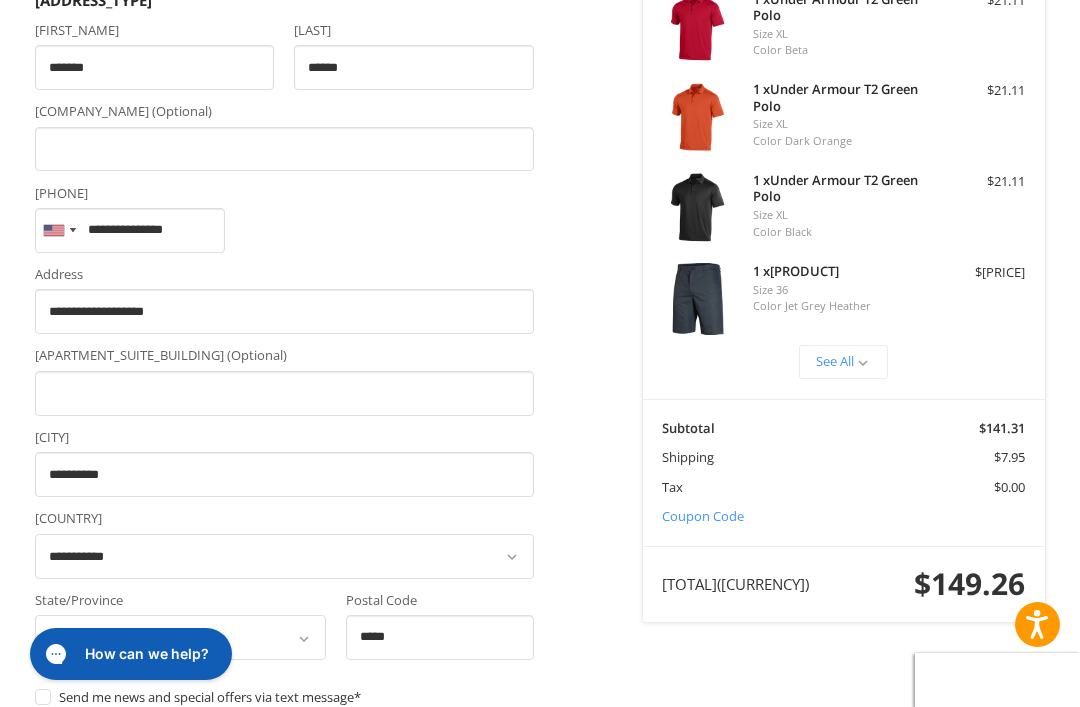 scroll, scrollTop: 920, scrollLeft: 0, axis: vertical 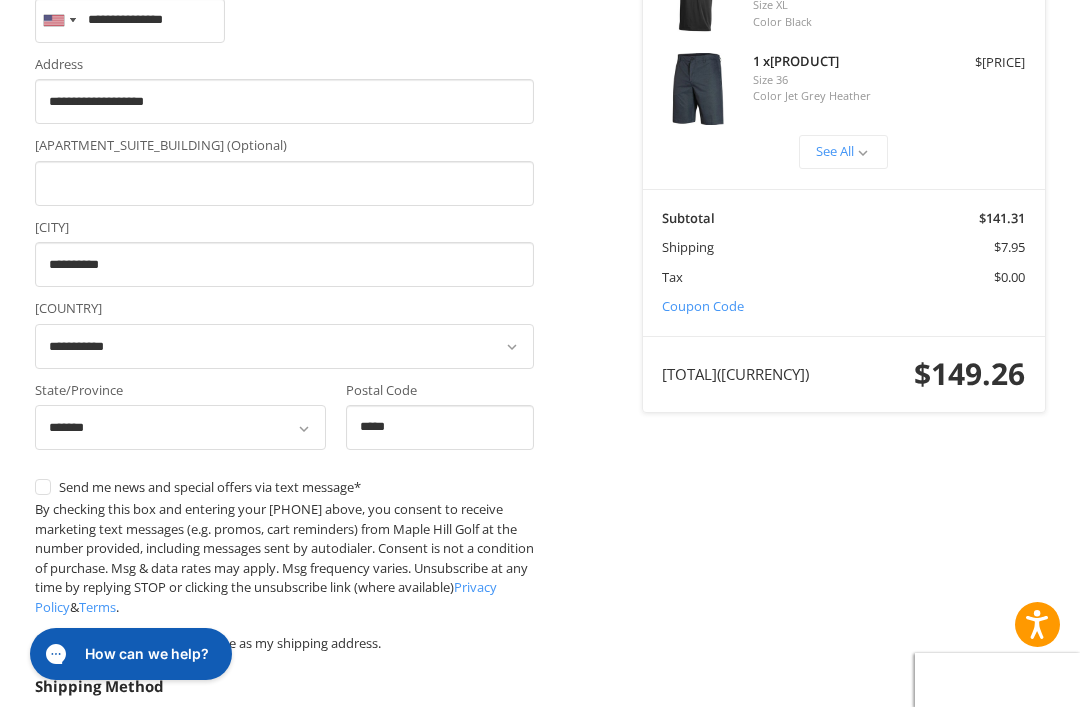 click on "Continue" at bounding box center (98, 938) 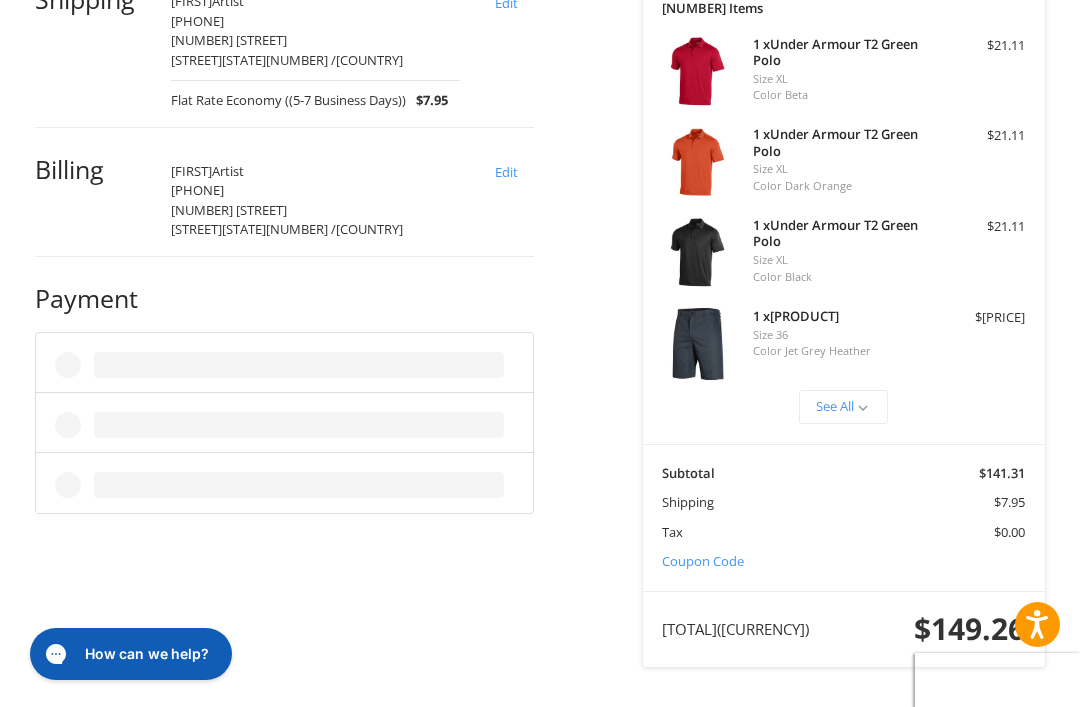 scroll, scrollTop: 260, scrollLeft: 0, axis: vertical 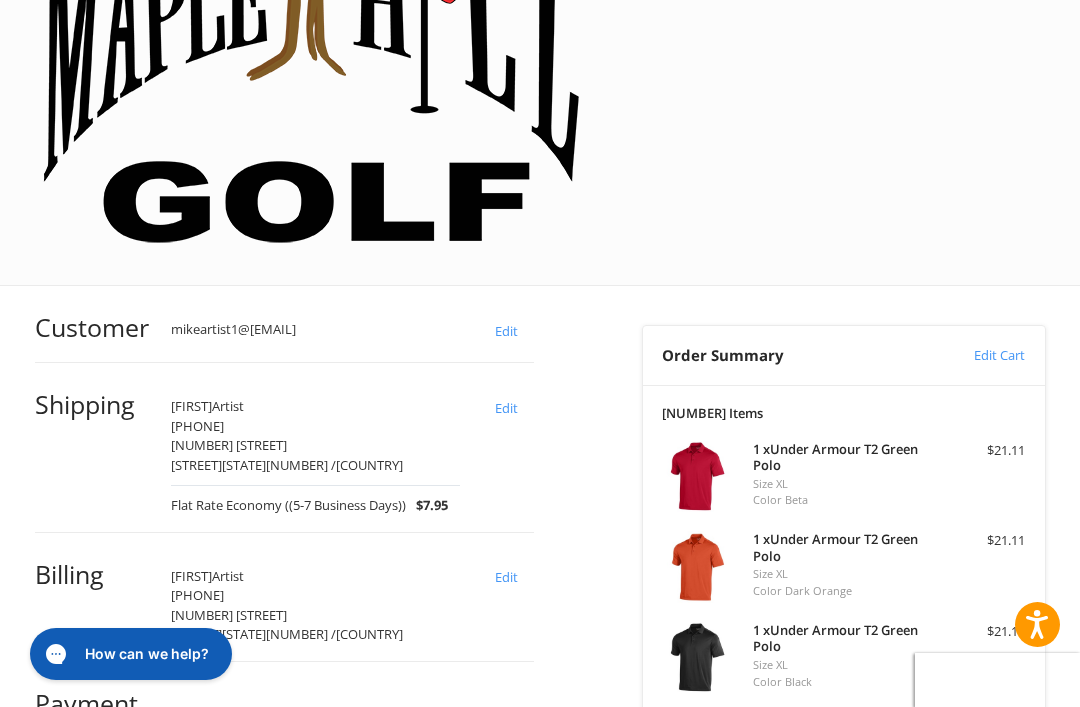 click on "Edit" at bounding box center [507, 577] 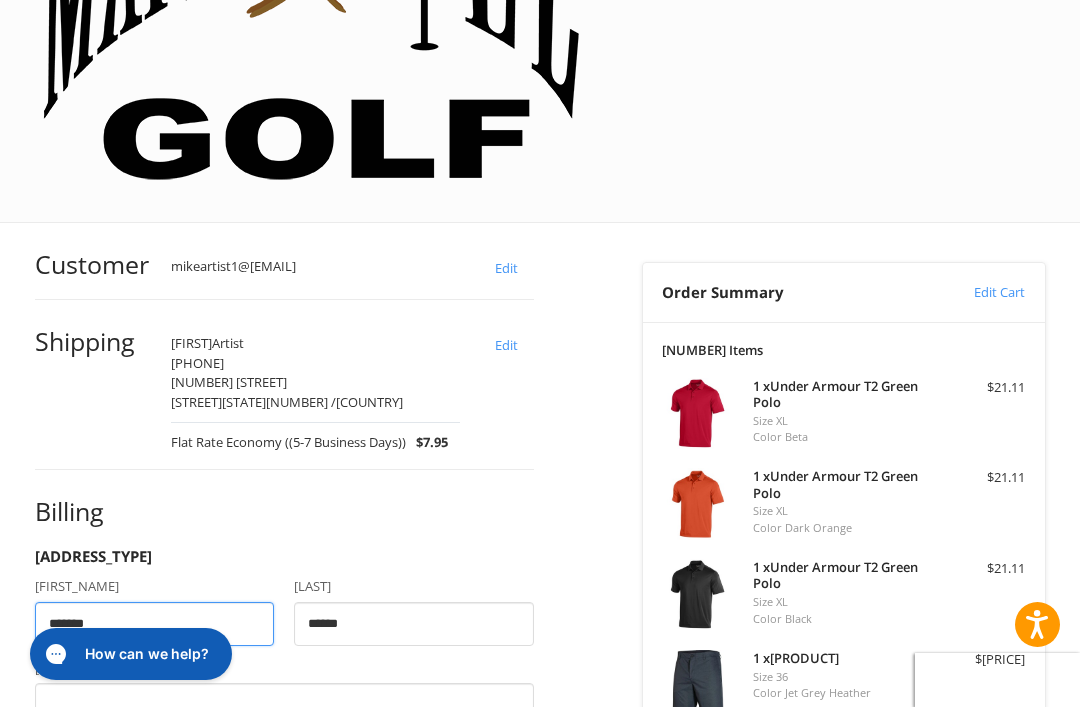 scroll, scrollTop: 422, scrollLeft: 0, axis: vertical 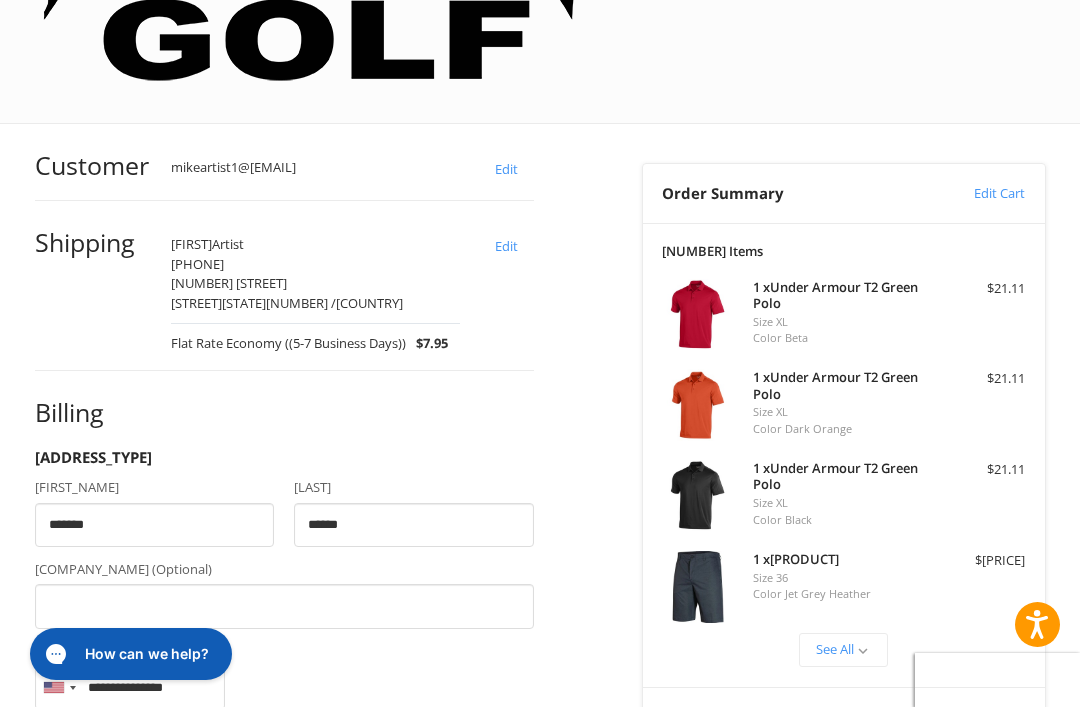 click on "**********" at bounding box center (284, 769) 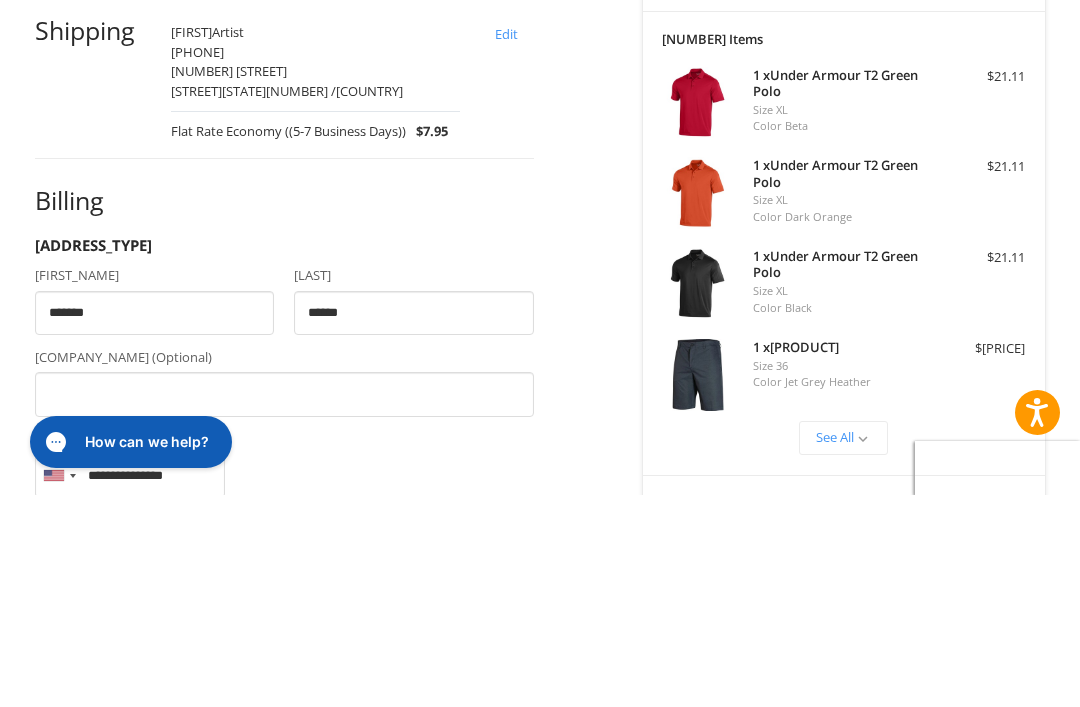 type on "**********" 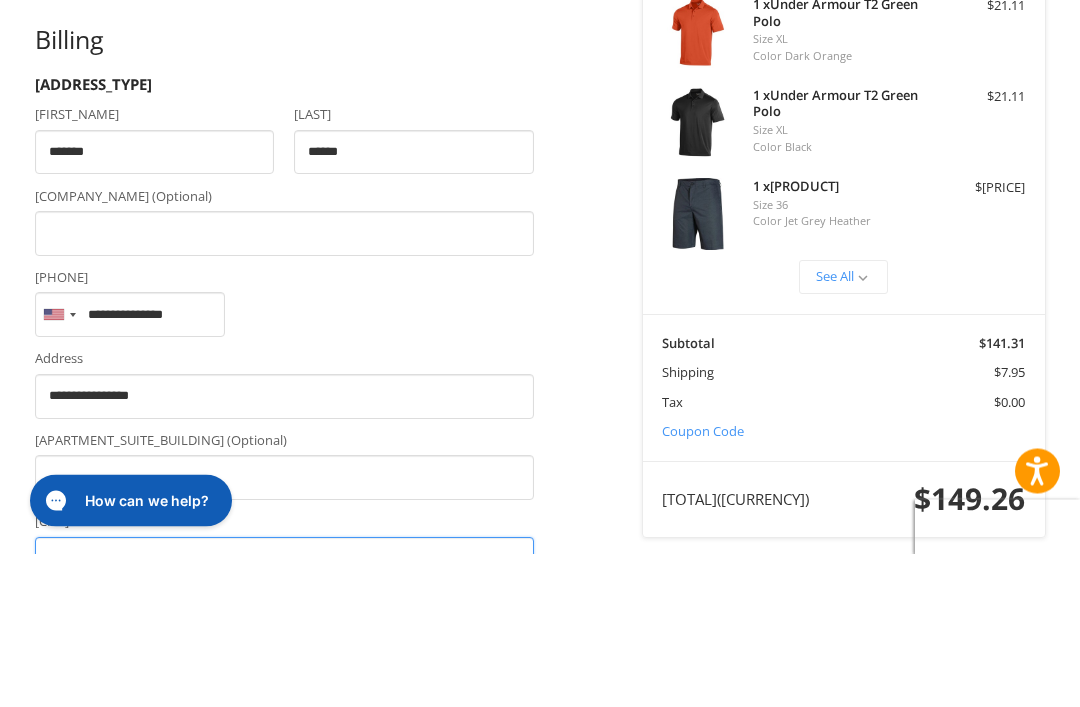 scroll, scrollTop: 642, scrollLeft: 0, axis: vertical 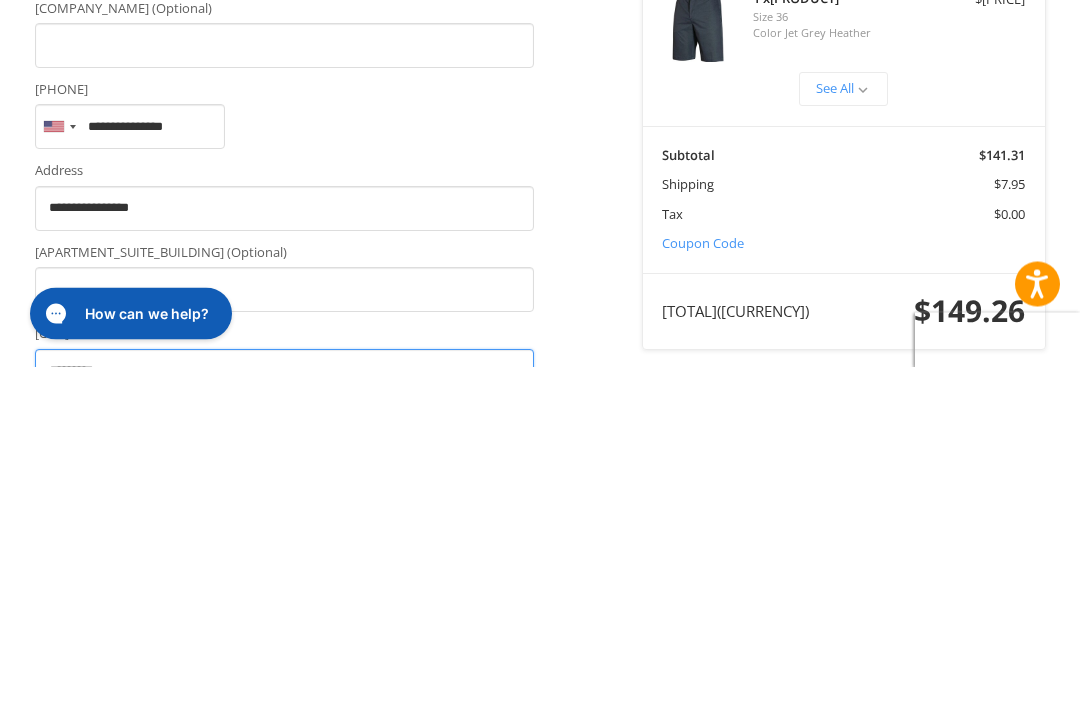 type on "*********" 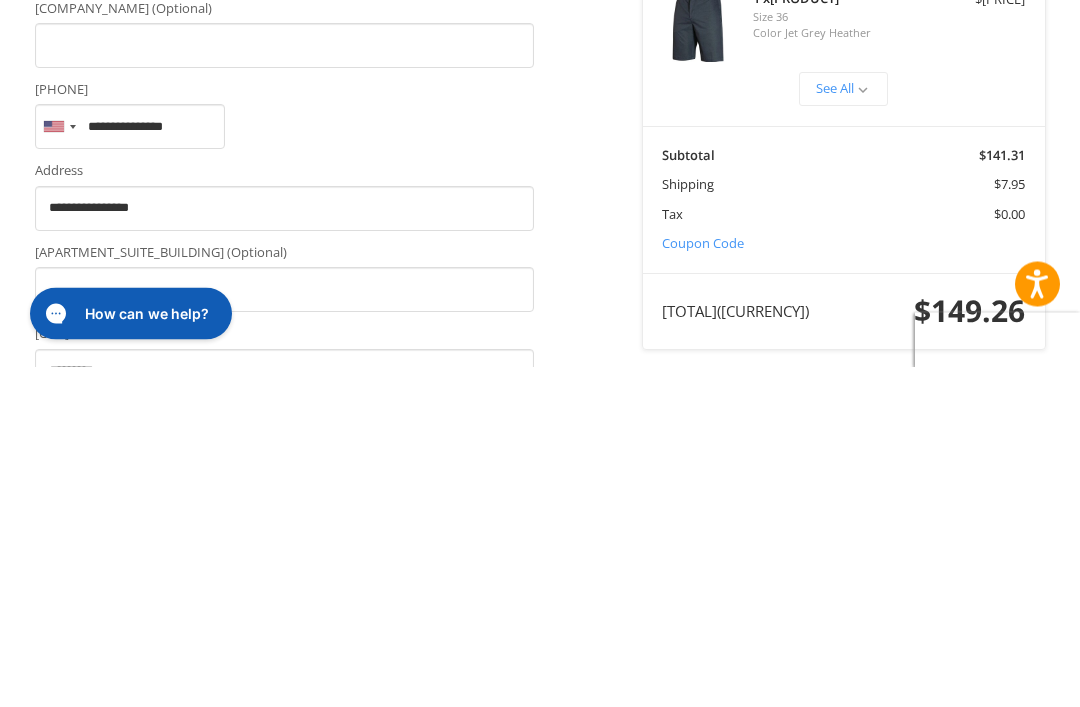 click on "**********" at bounding box center (181, 874) 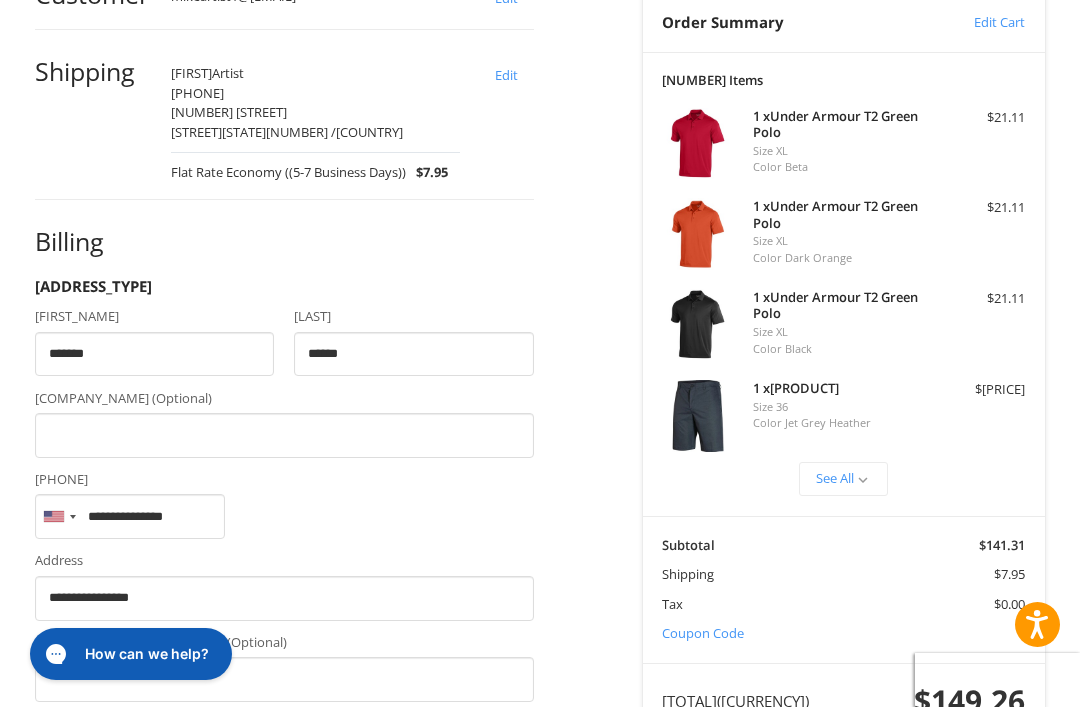 select on "**" 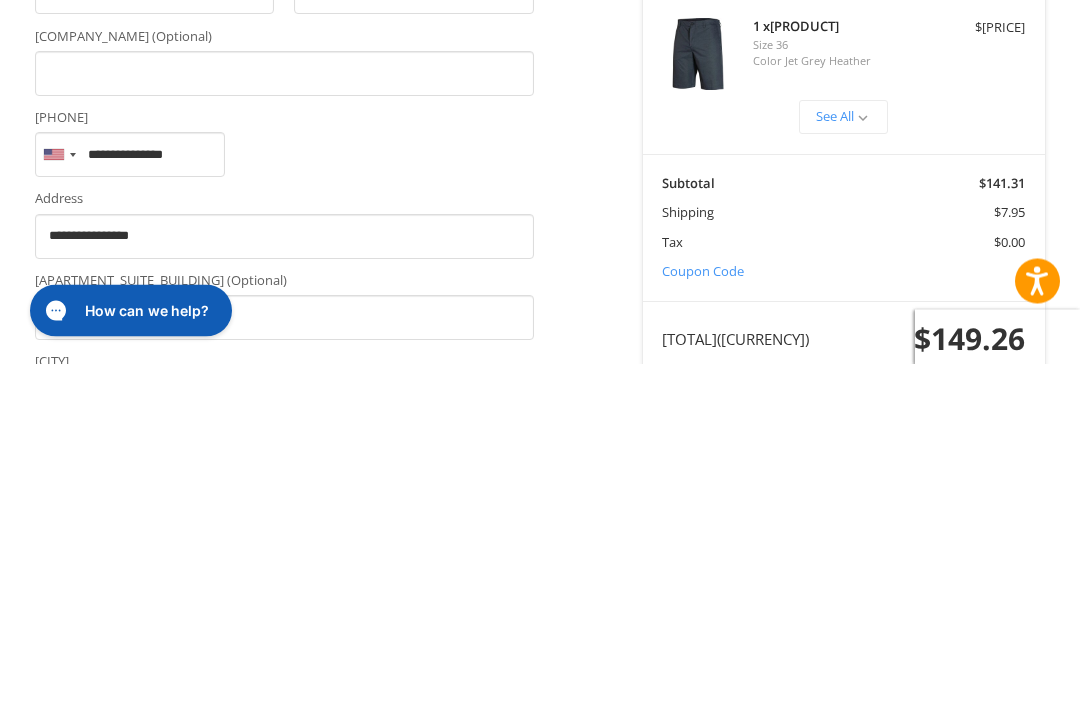 scroll, scrollTop: 593, scrollLeft: 0, axis: vertical 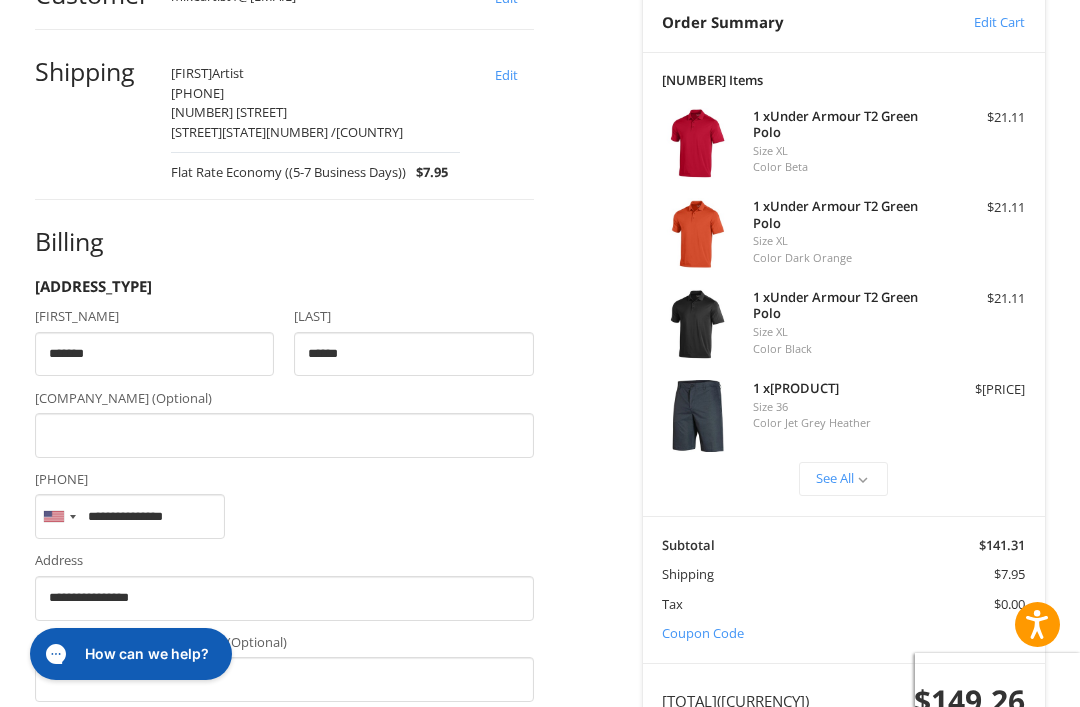 type on "*****" 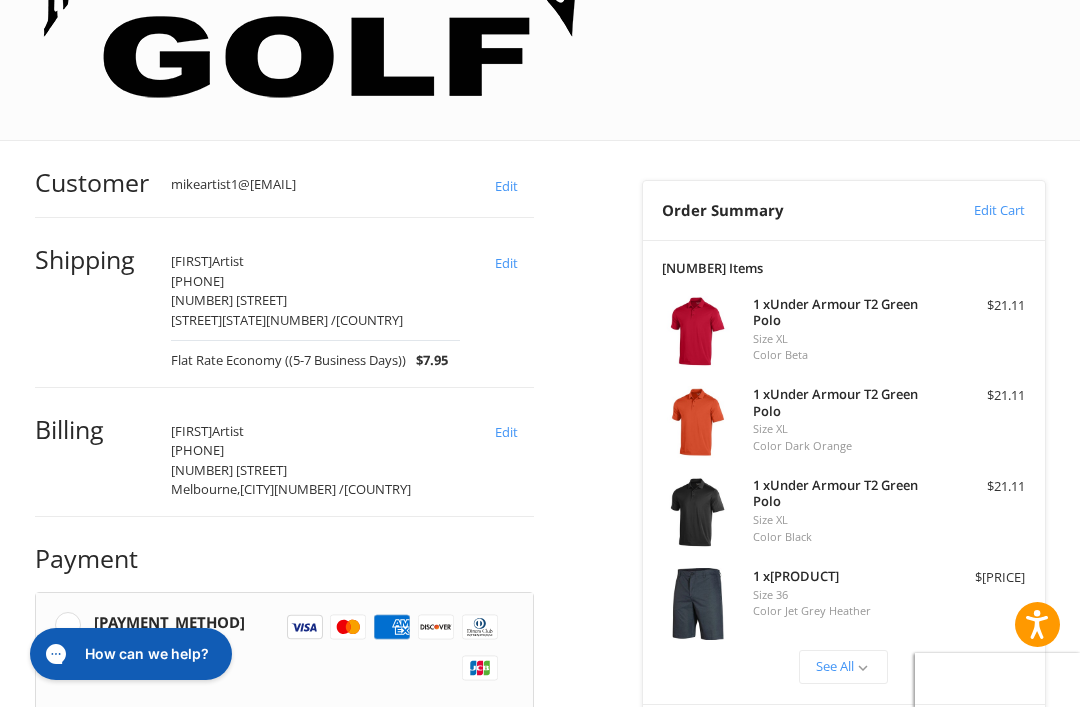 scroll, scrollTop: 489, scrollLeft: 0, axis: vertical 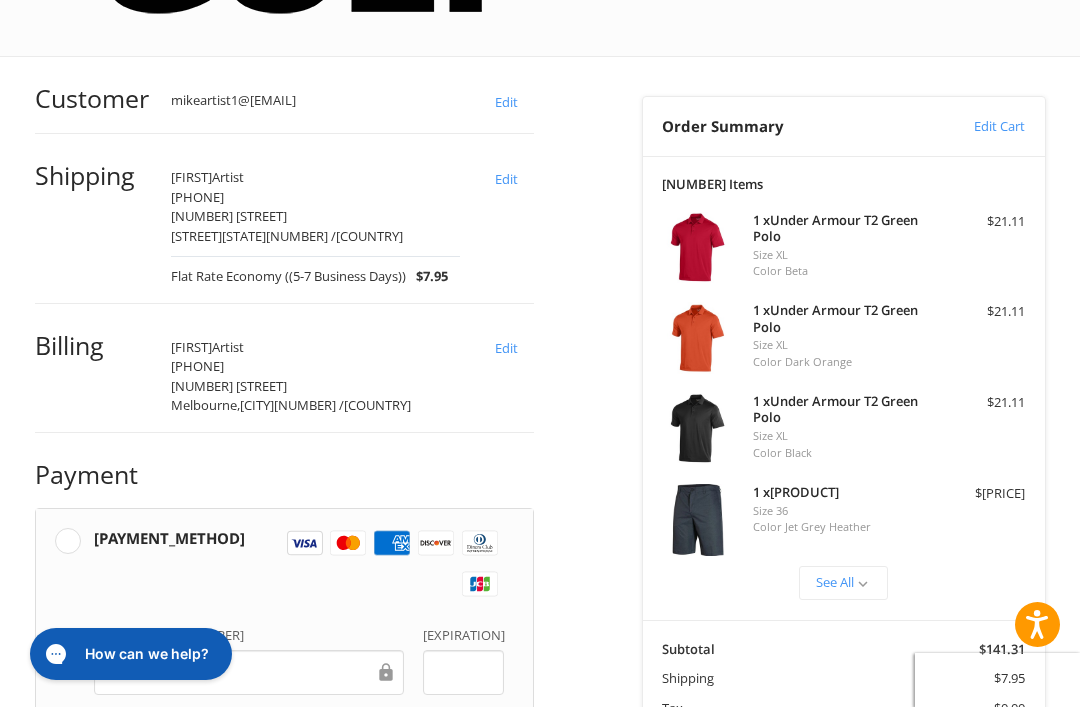 click on "Coupon Code" at bounding box center [76, 1045] 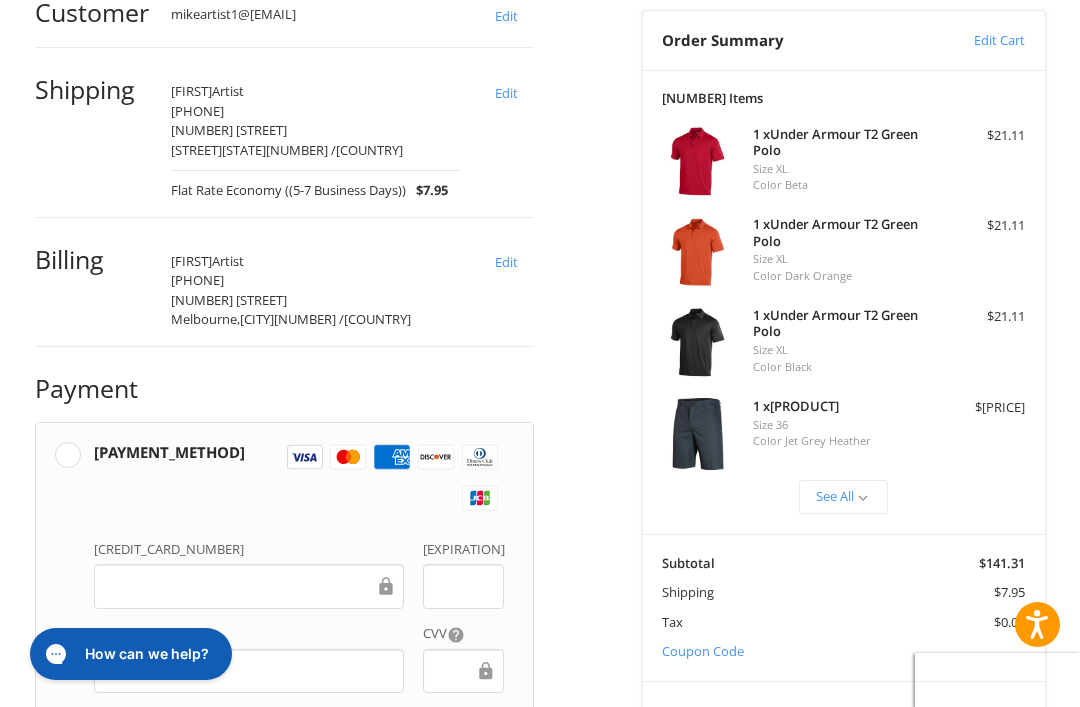 click at bounding box center (230, 1001) 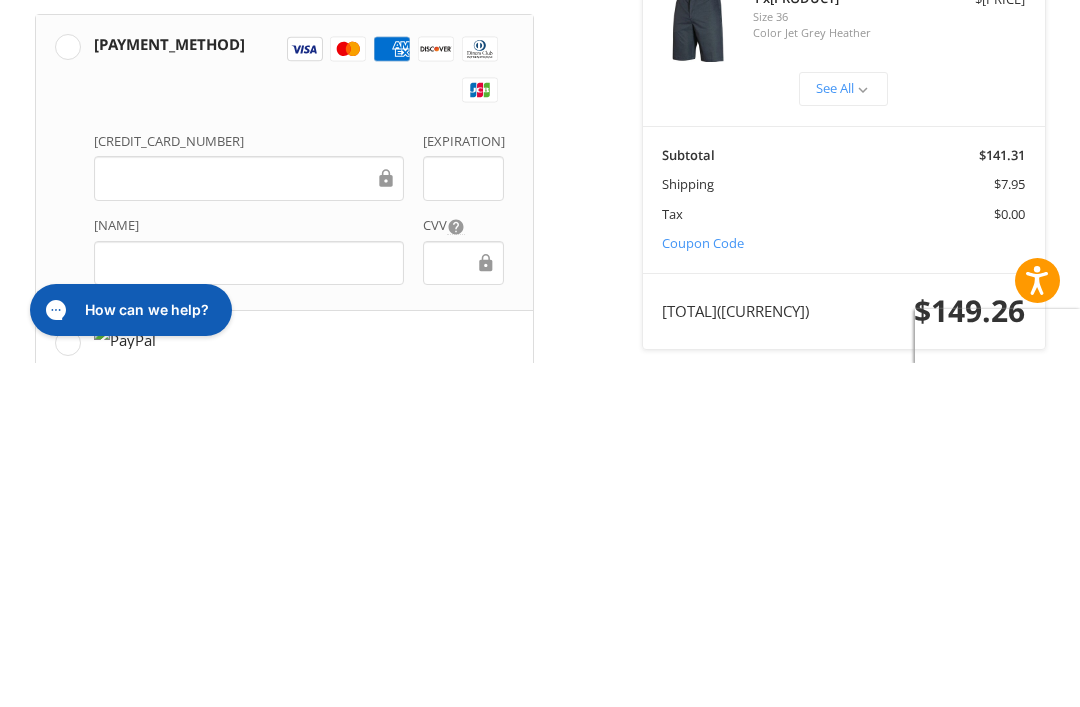 type on "******" 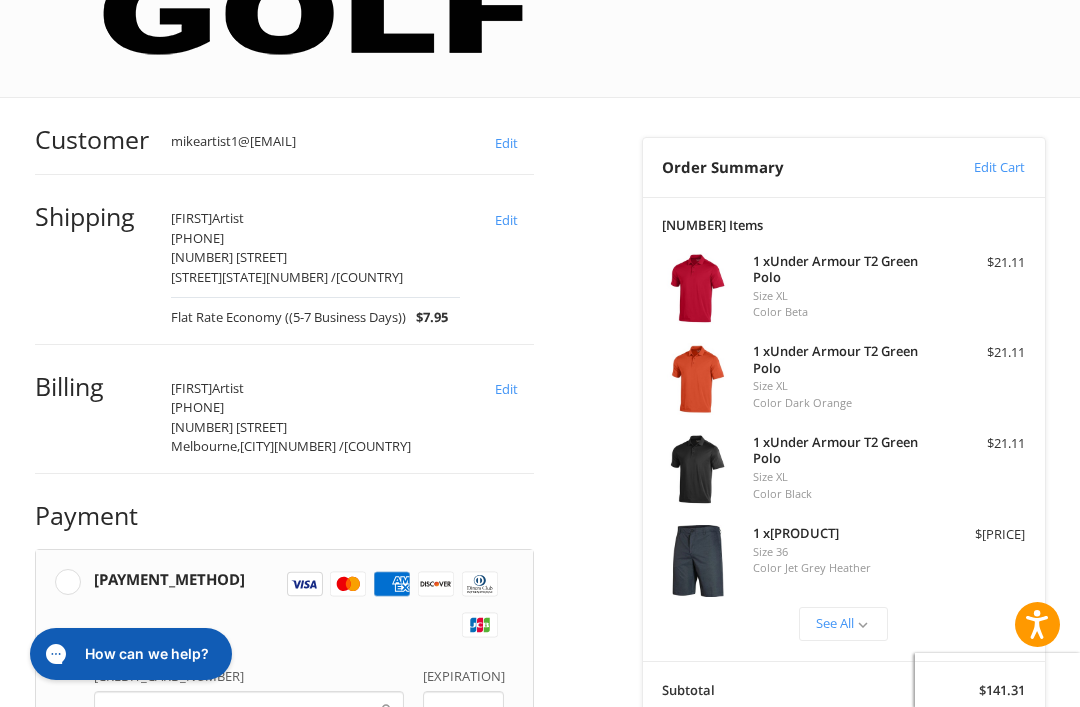 scroll, scrollTop: 489, scrollLeft: 0, axis: vertical 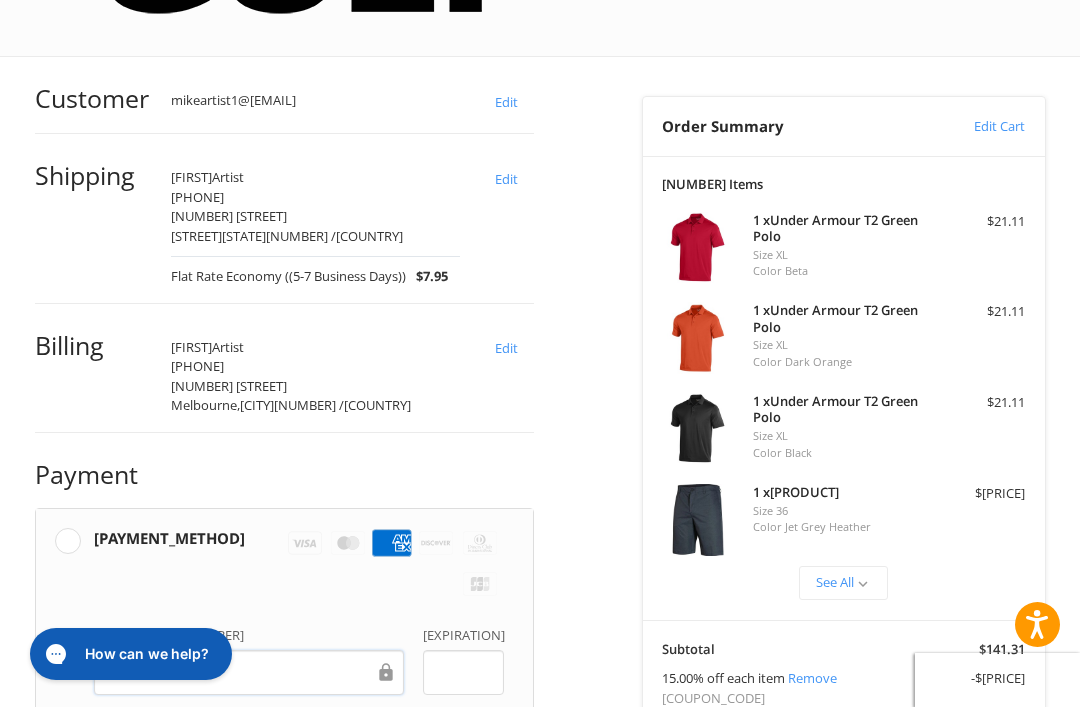 click on "Place Order" at bounding box center (284, 1108) 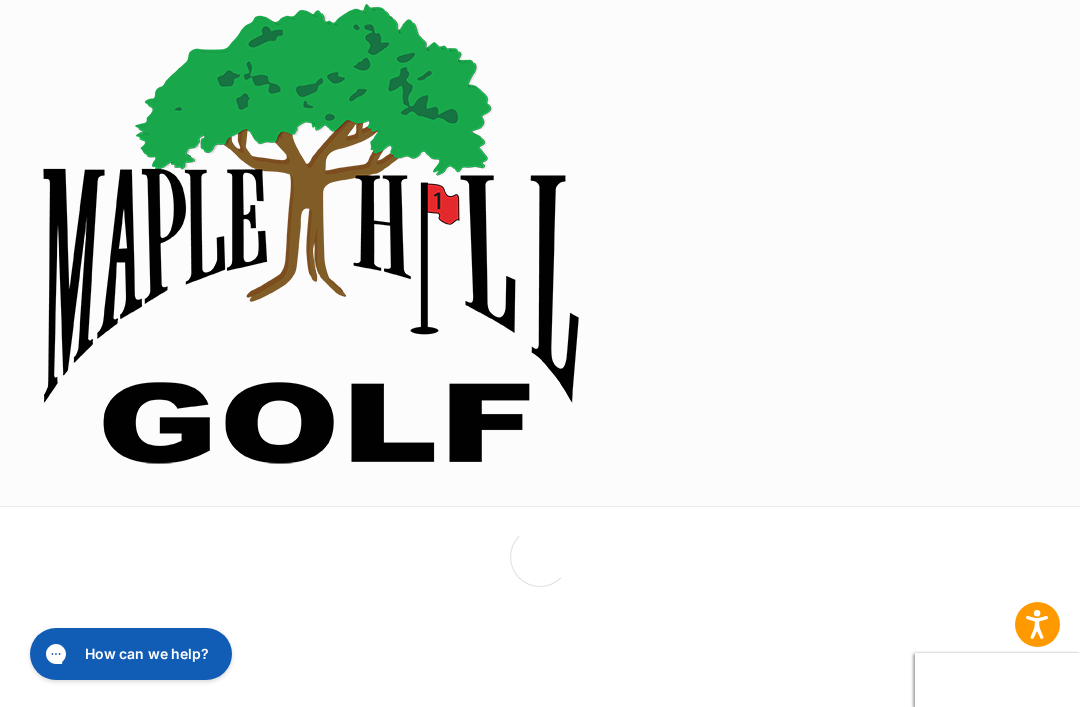 scroll, scrollTop: 0, scrollLeft: 0, axis: both 